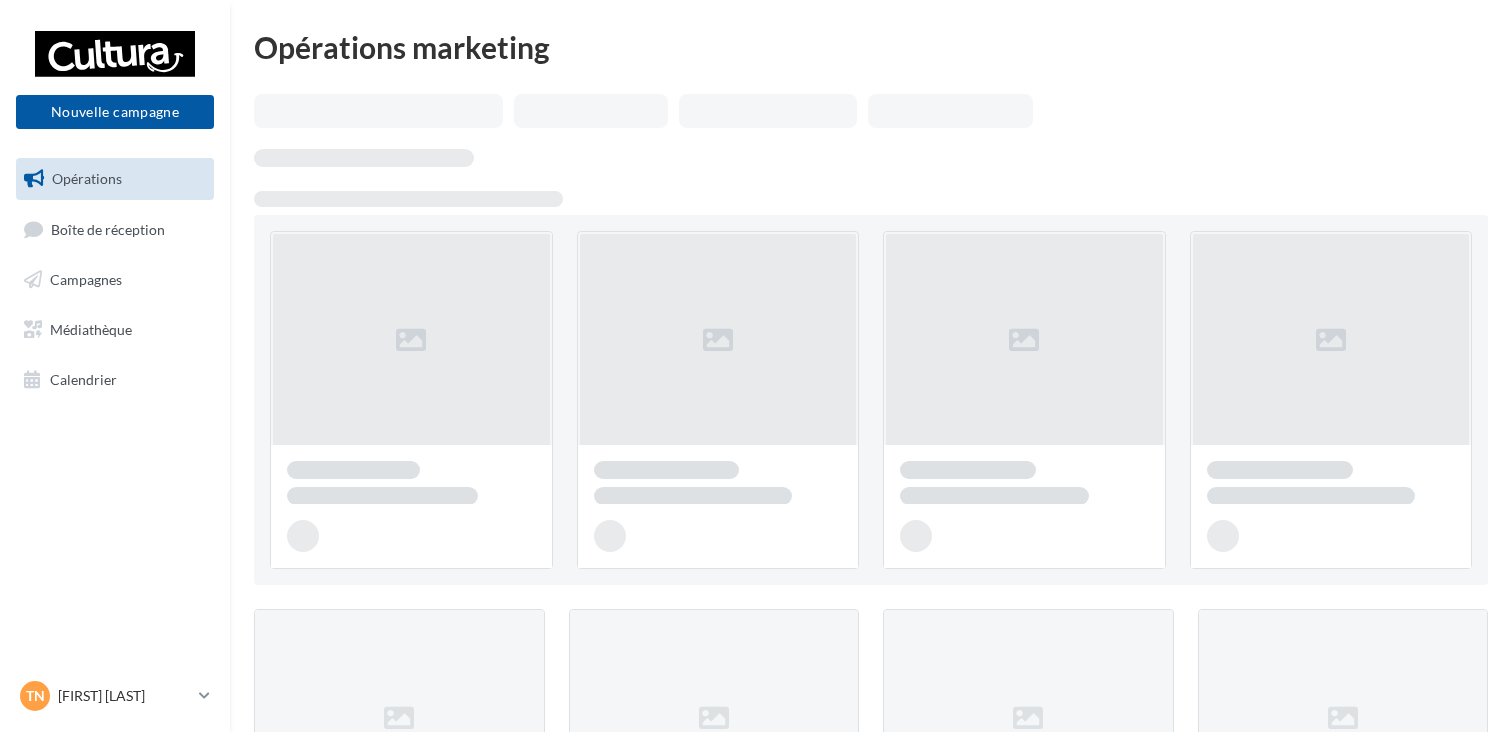scroll, scrollTop: 0, scrollLeft: 0, axis: both 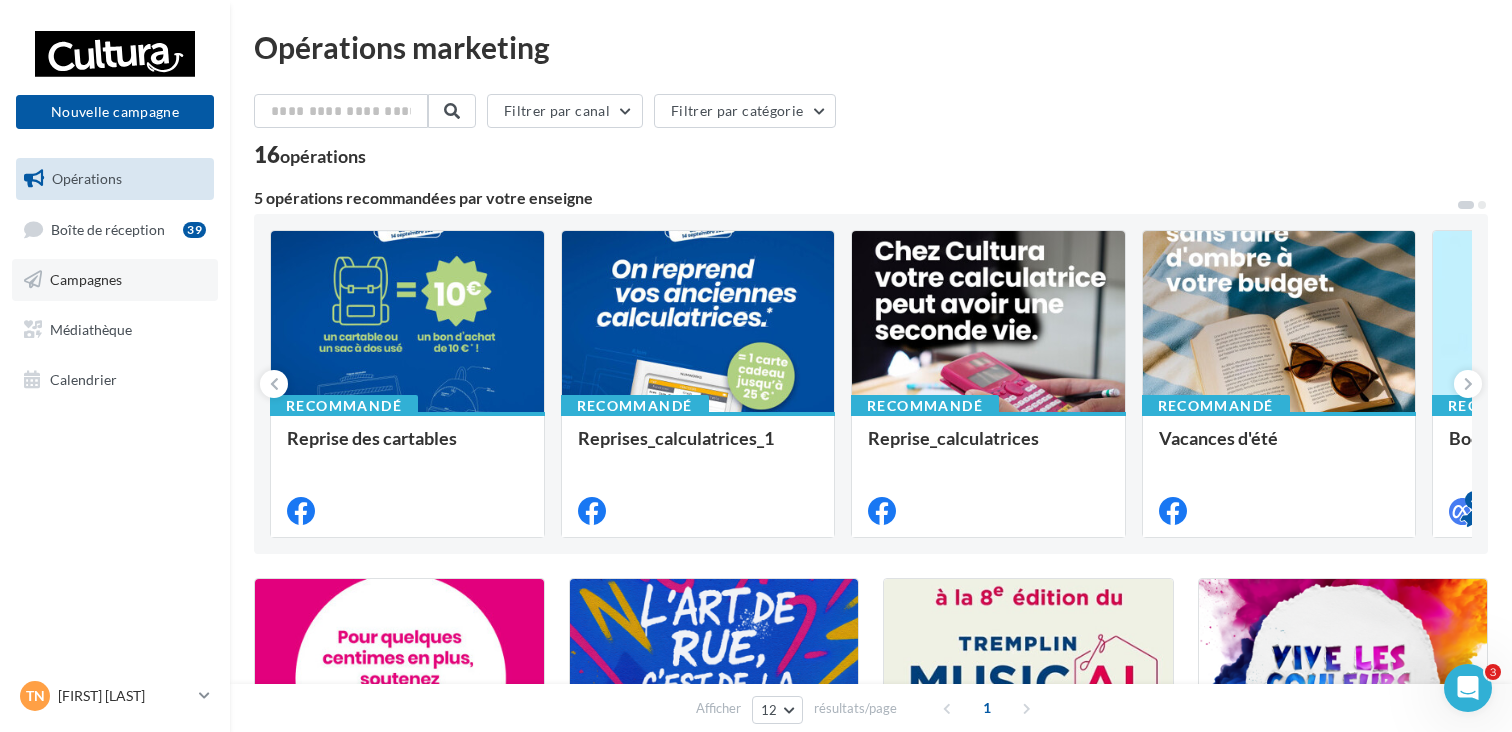 click on "Campagnes" at bounding box center [115, 280] 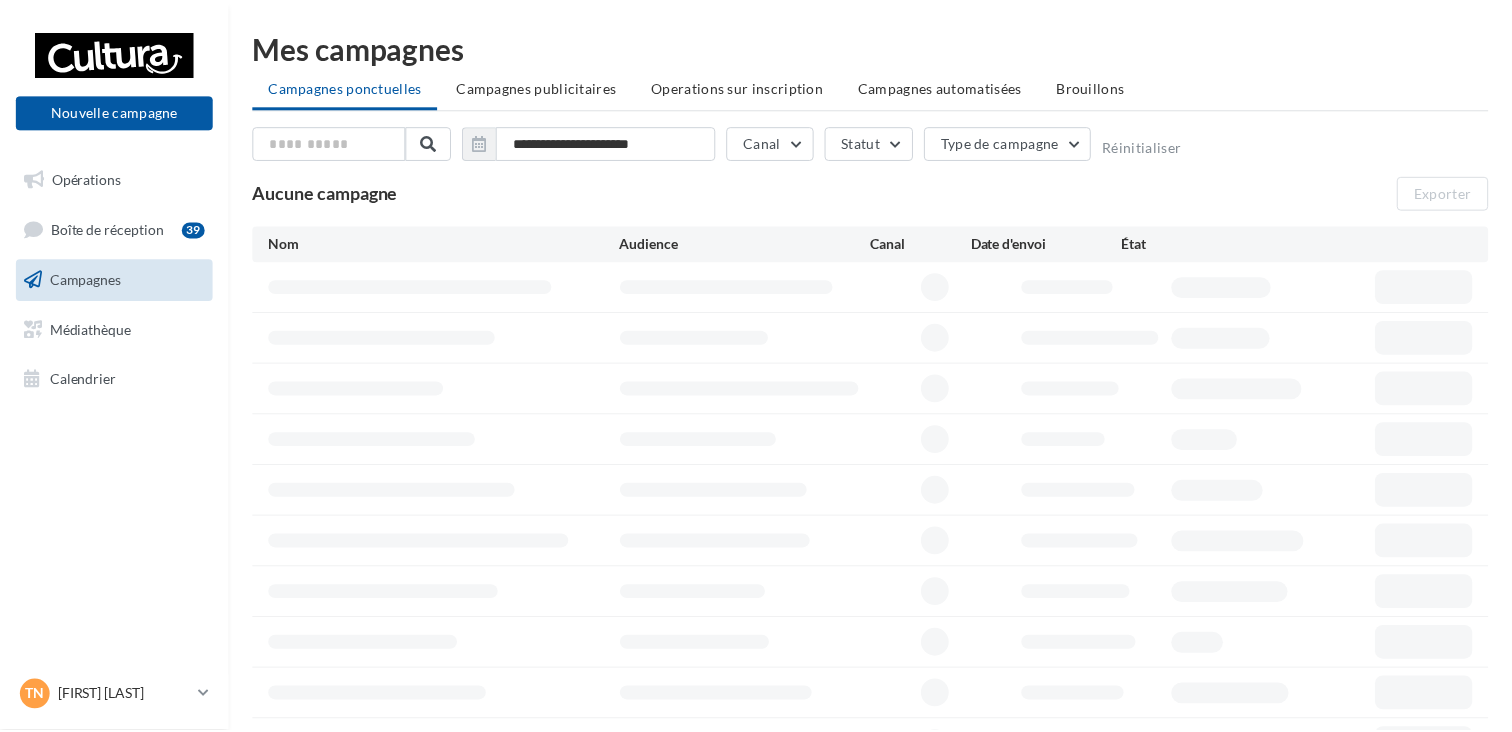 scroll, scrollTop: 0, scrollLeft: 0, axis: both 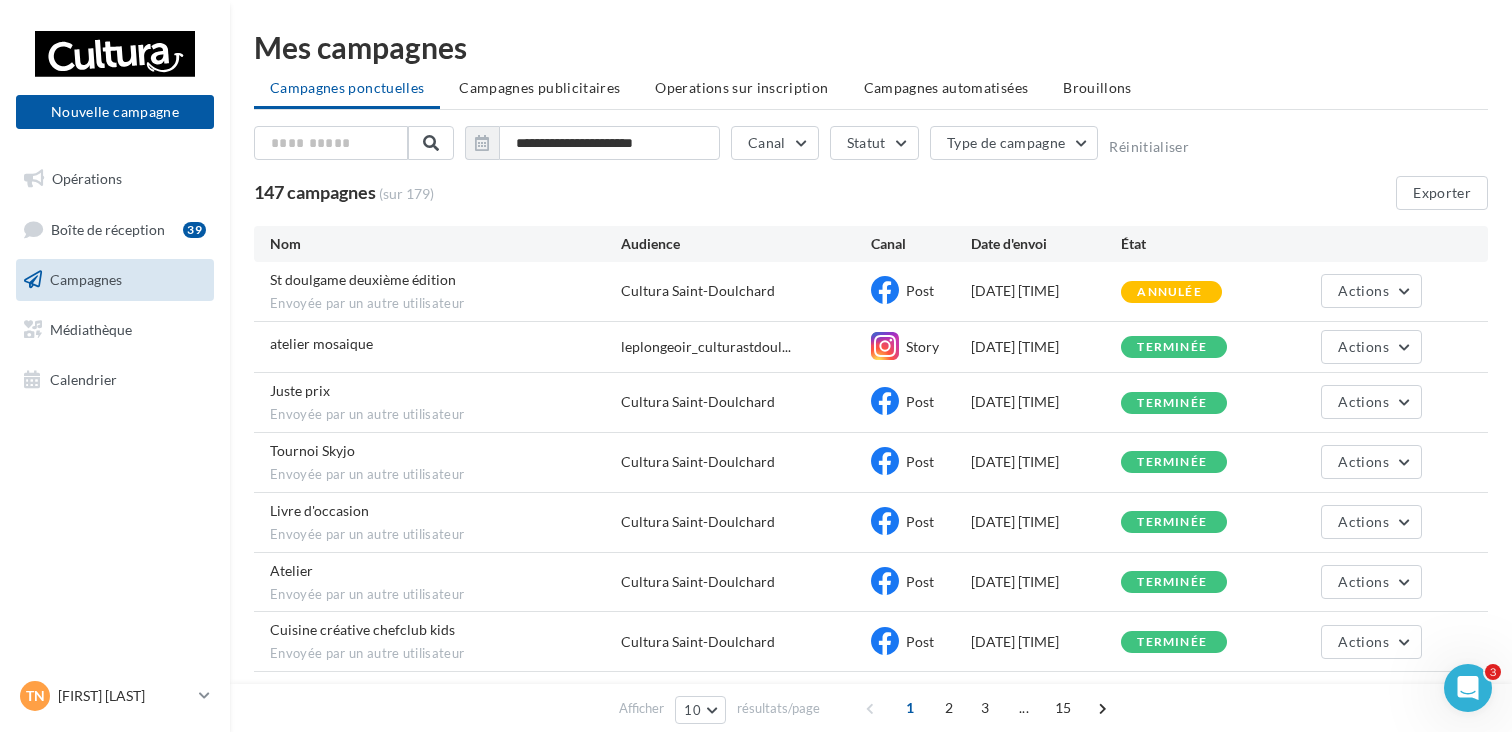 click on "atelier mosaique" at bounding box center [445, 346] 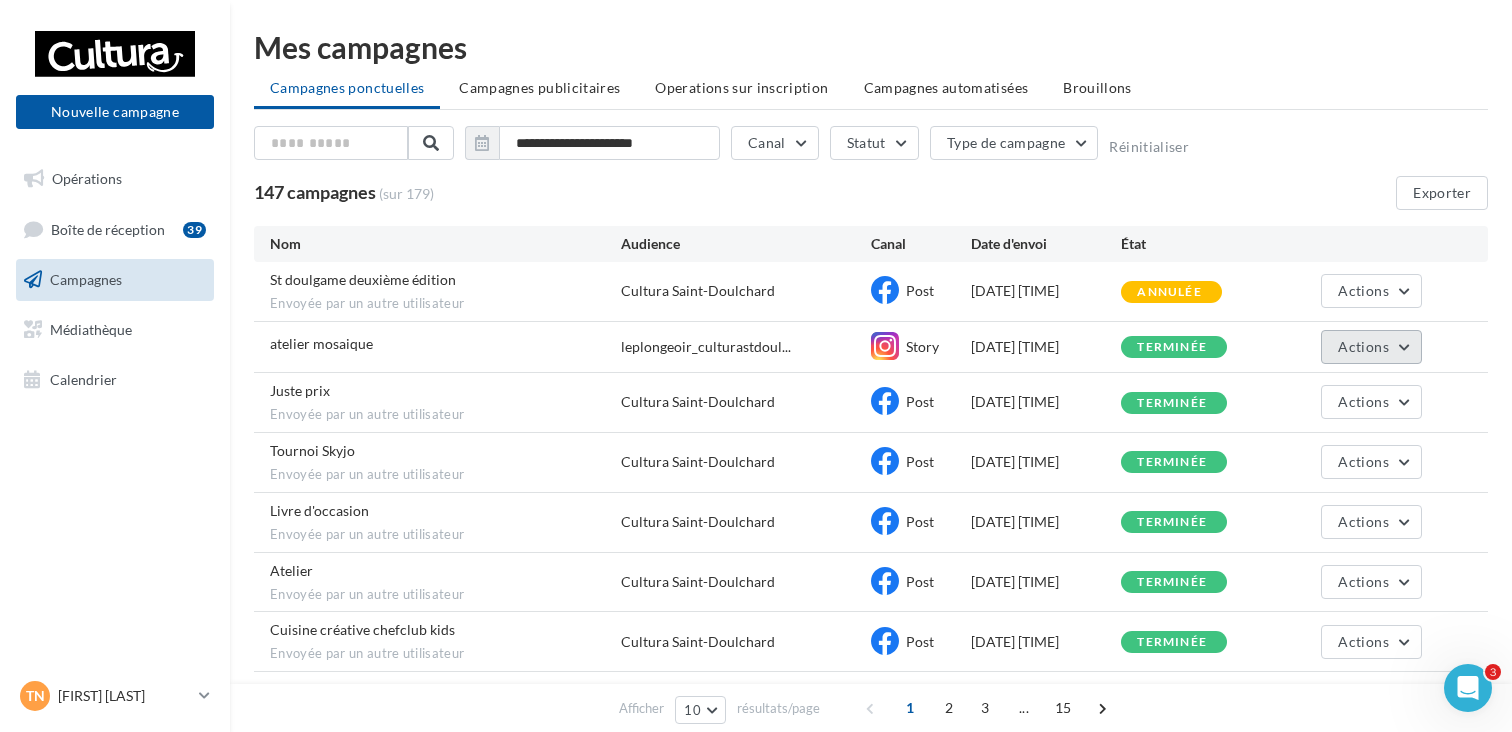 click on "Actions" at bounding box center [1371, 347] 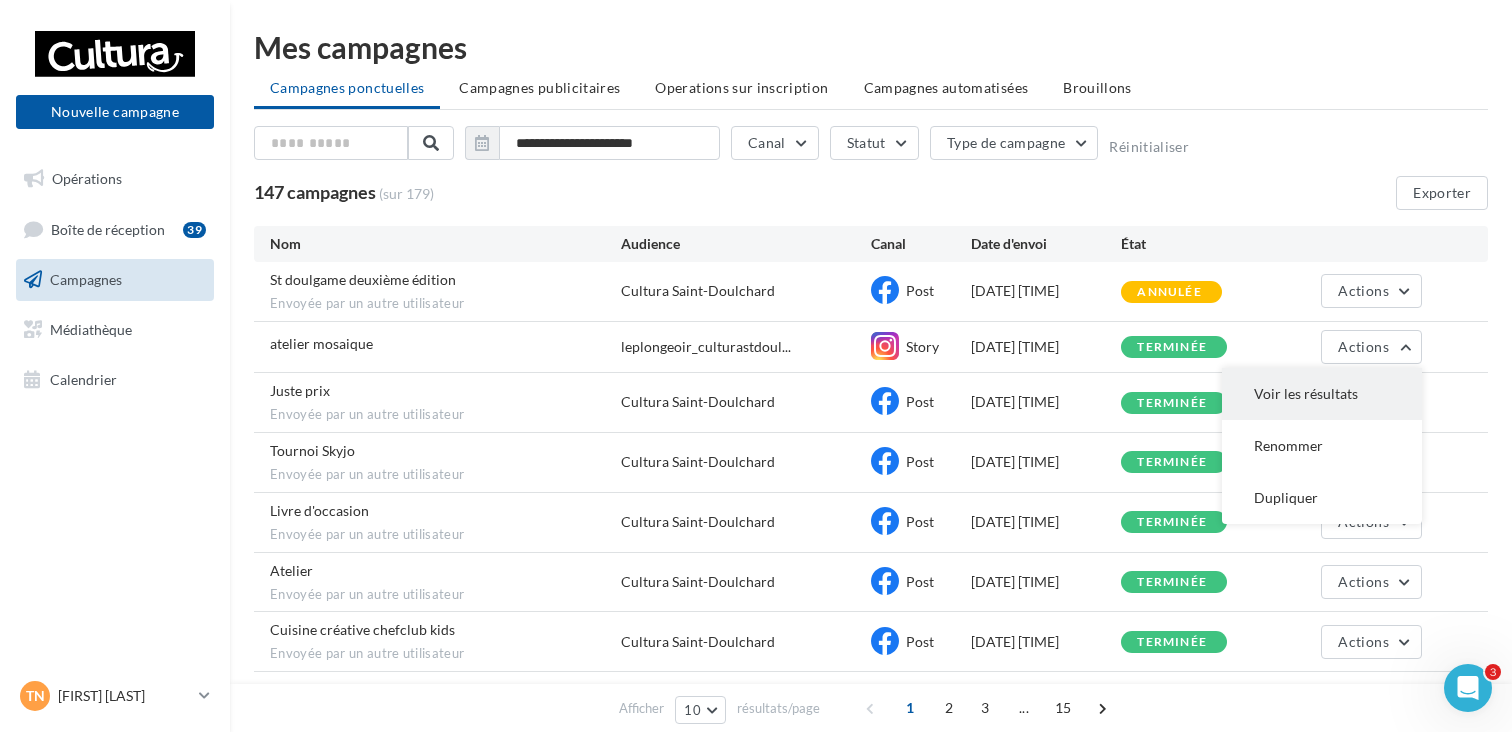 click on "Voir les résultats" at bounding box center (1322, 394) 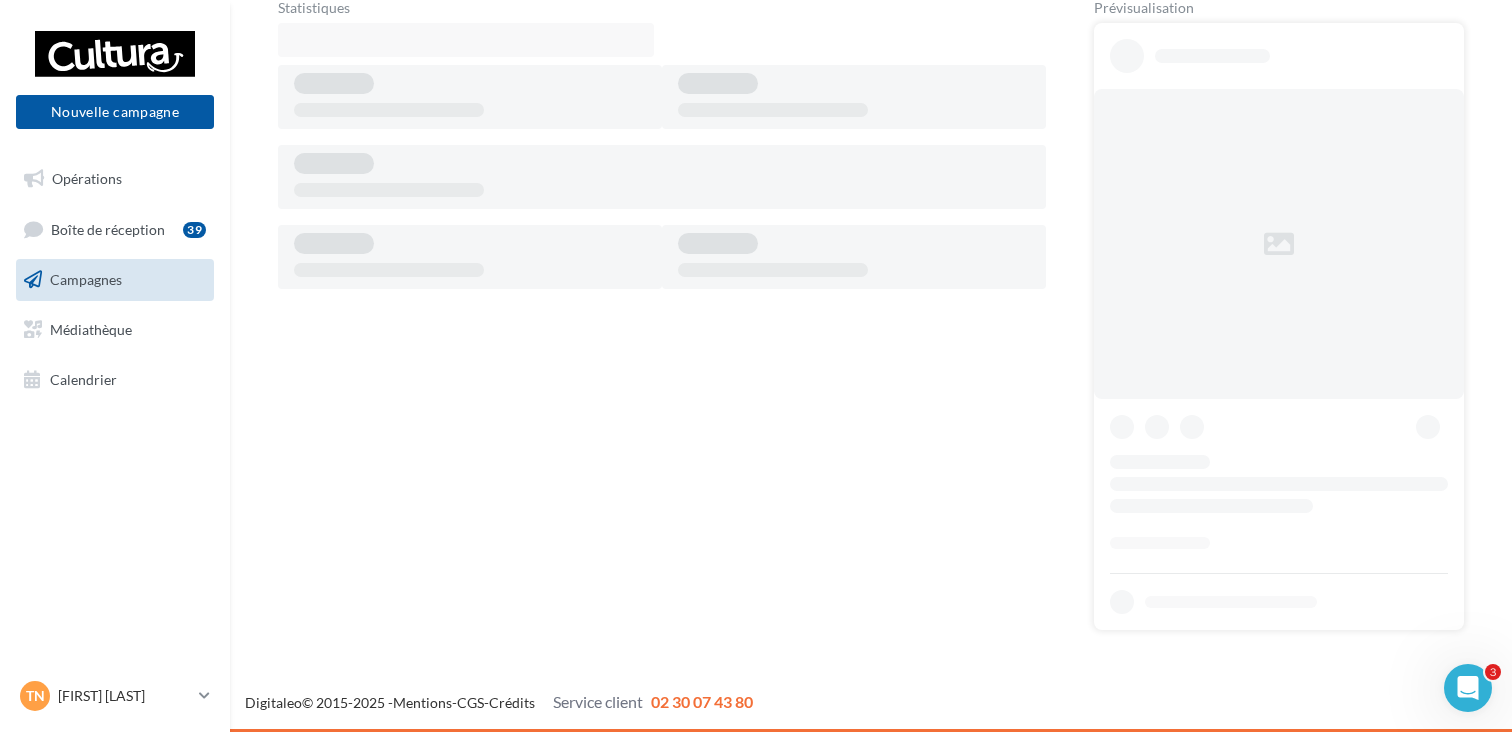 scroll, scrollTop: 0, scrollLeft: 0, axis: both 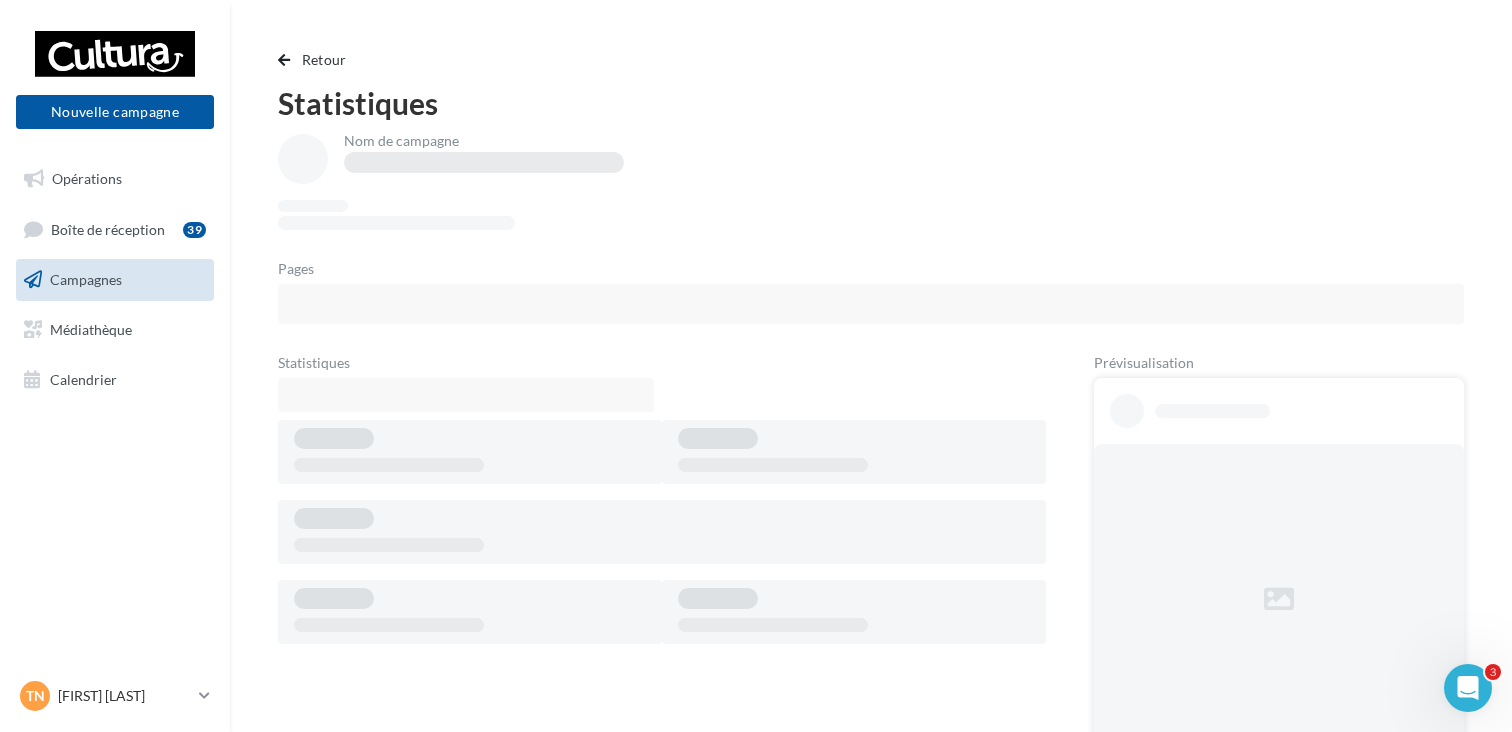 click on "Retour
Statistiques
Nom de campagne         Pages     Statistiques                                                                           Prévisualisation" at bounding box center (871, 516) 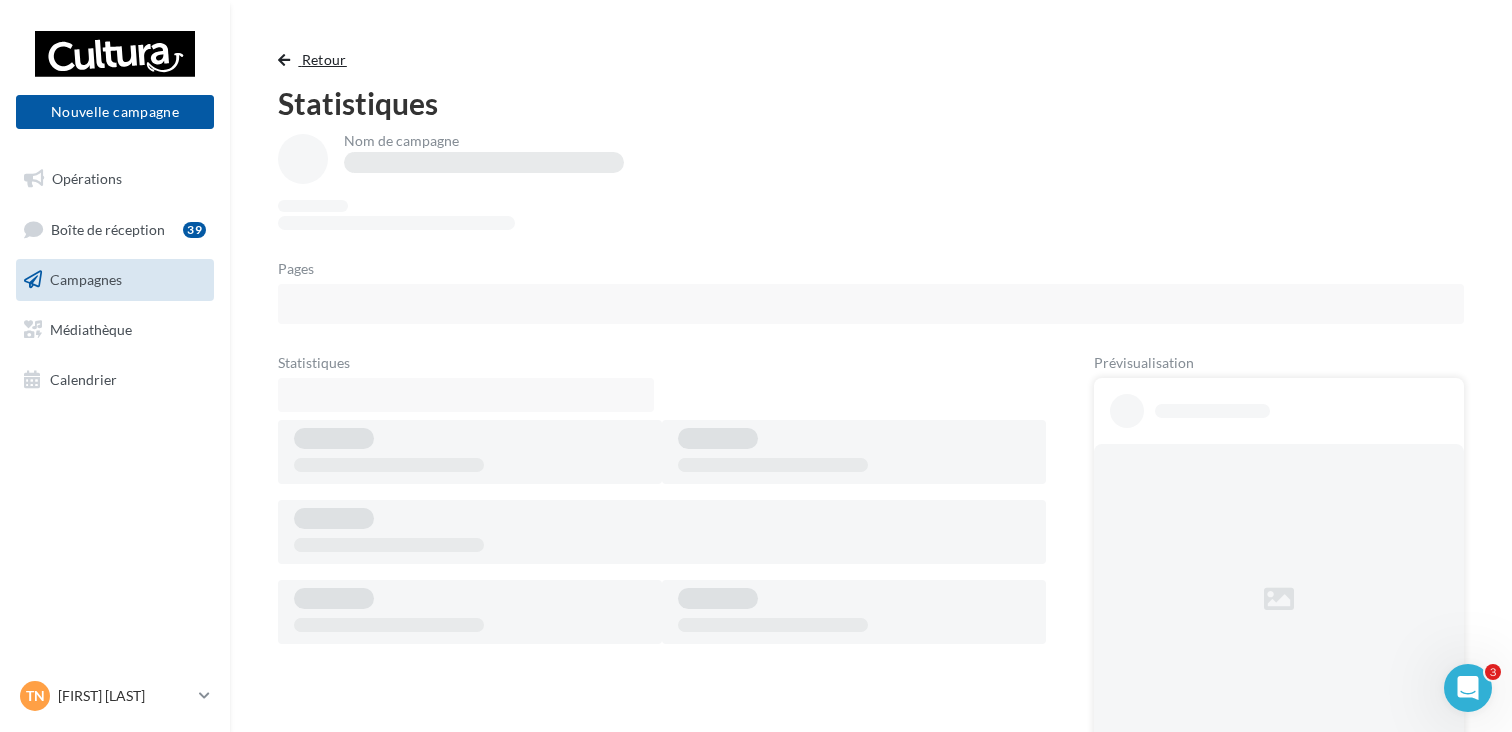 click on "Retour" at bounding box center [324, 59] 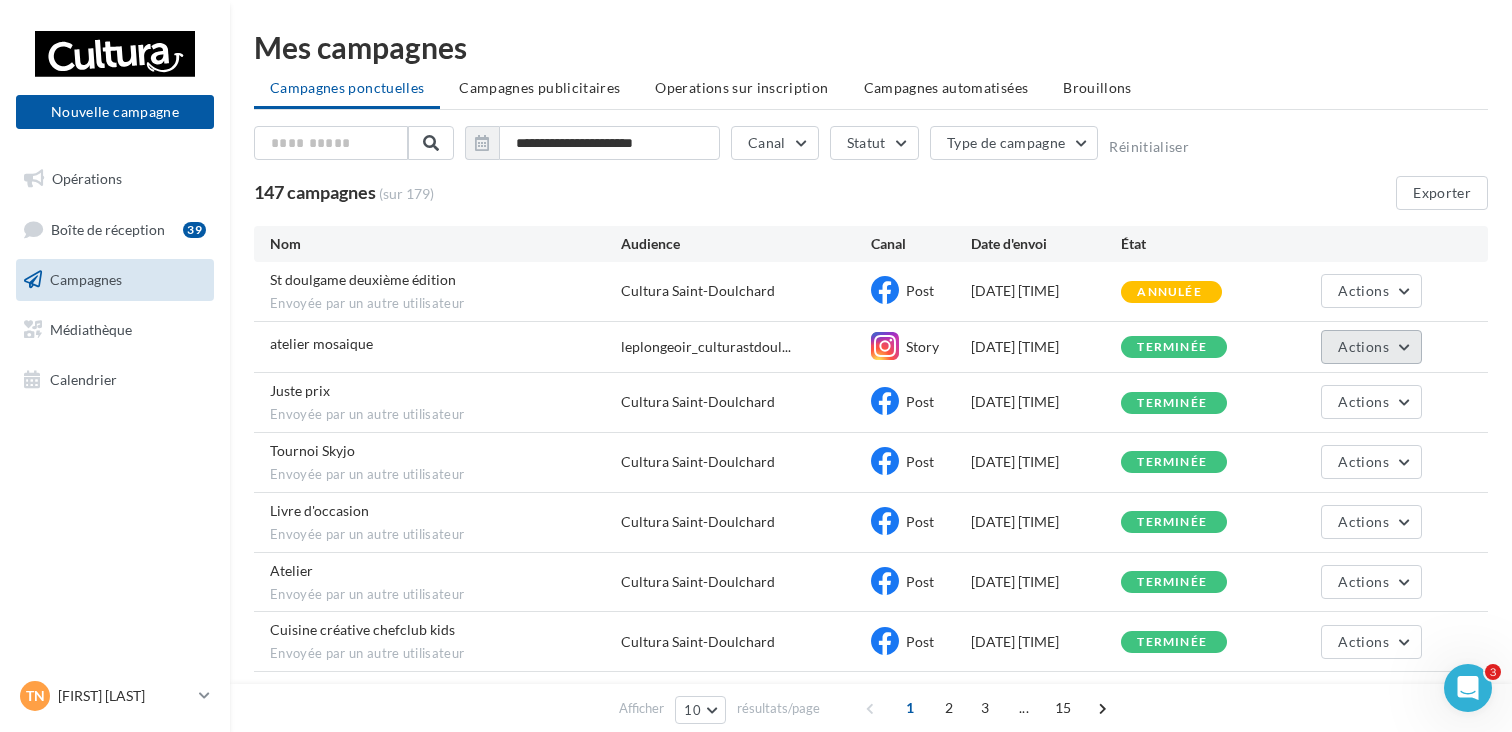 click on "Actions" at bounding box center [1371, 347] 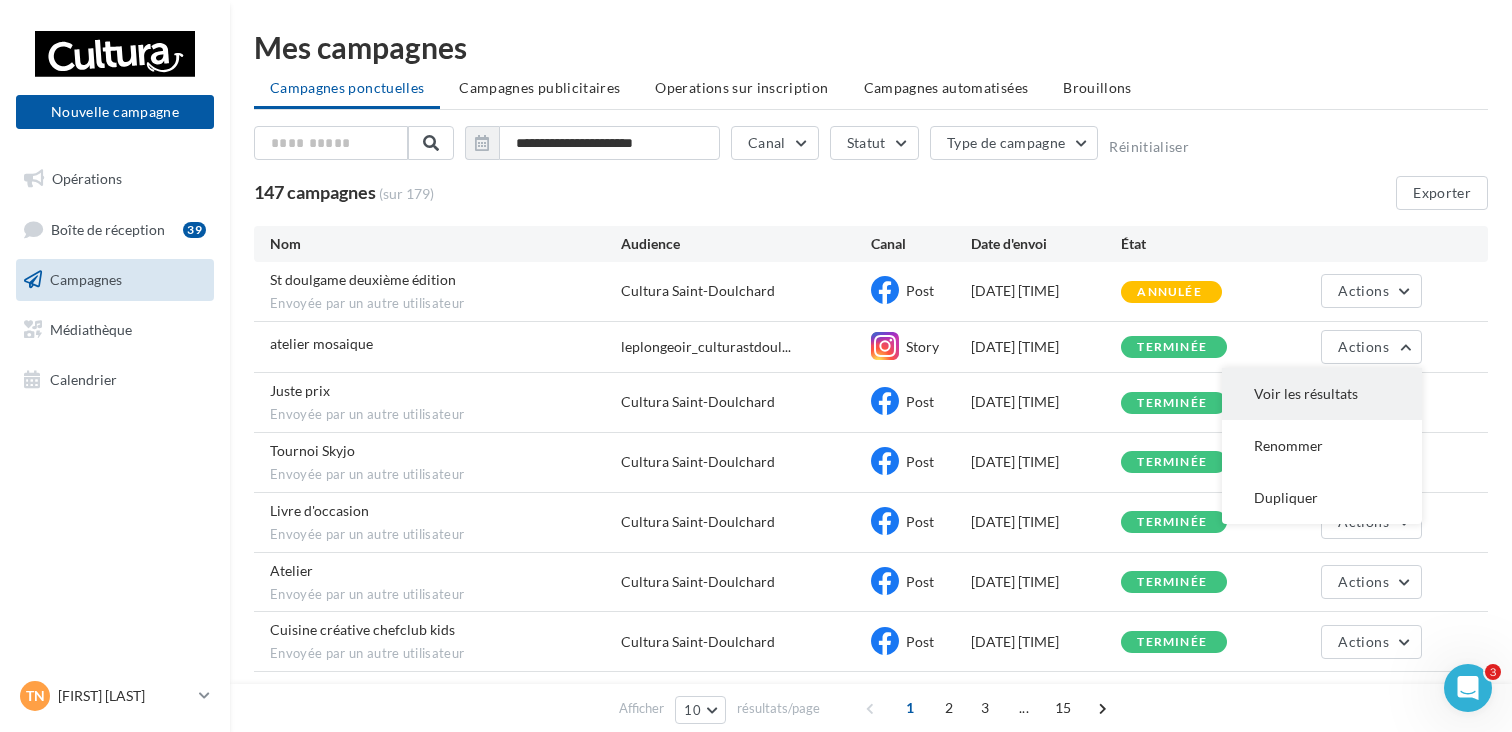 click on "Voir les résultats" at bounding box center [1322, 394] 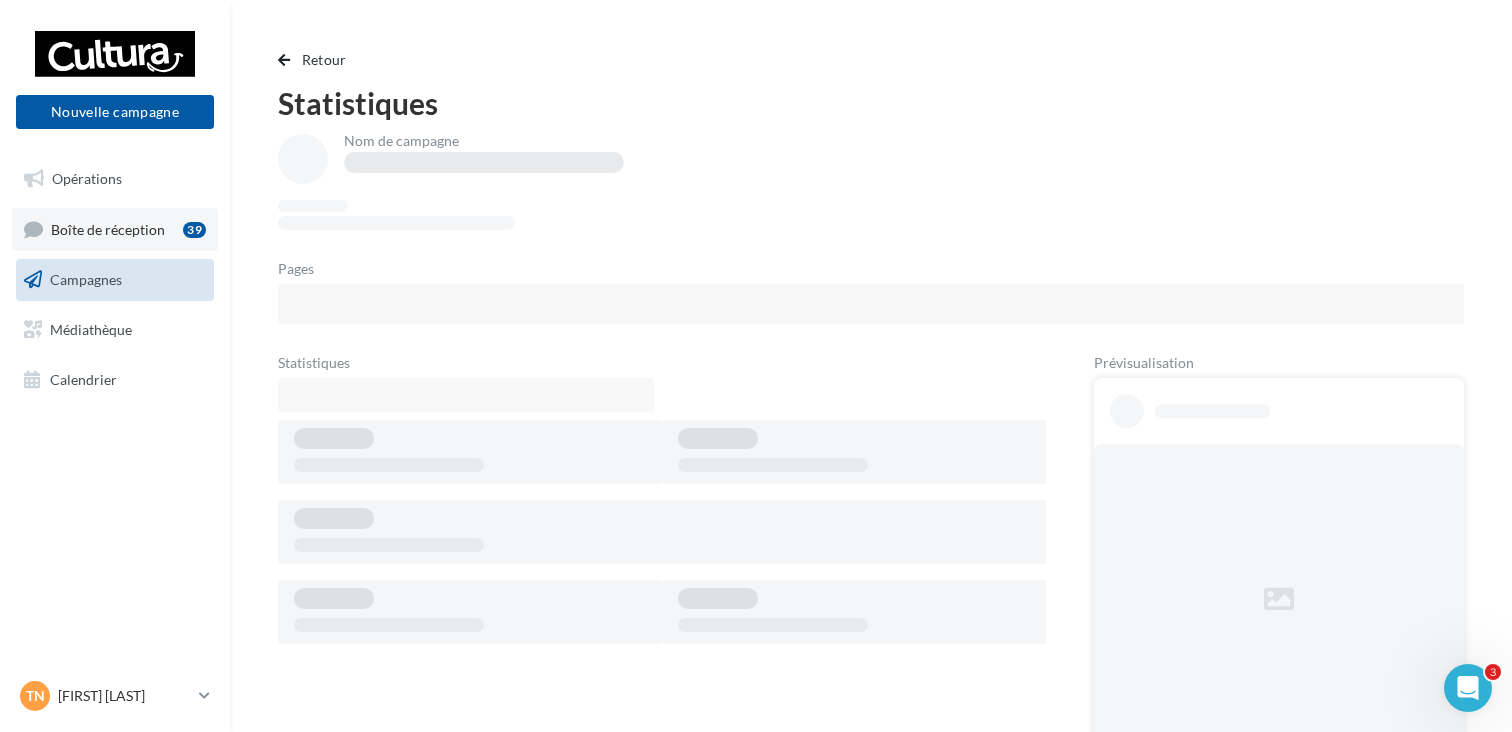 click on "Boîte de réception
39" at bounding box center [115, 229] 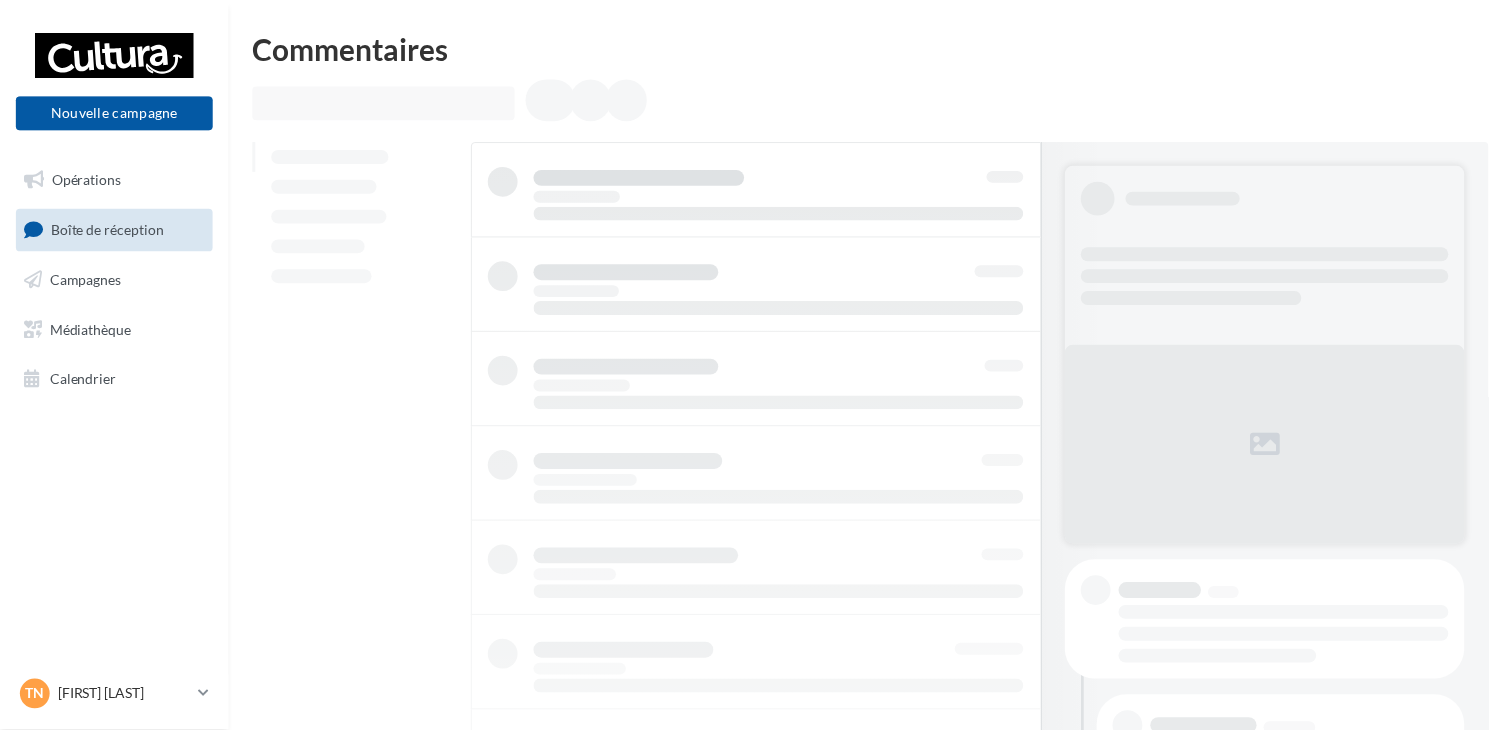 scroll, scrollTop: 0, scrollLeft: 0, axis: both 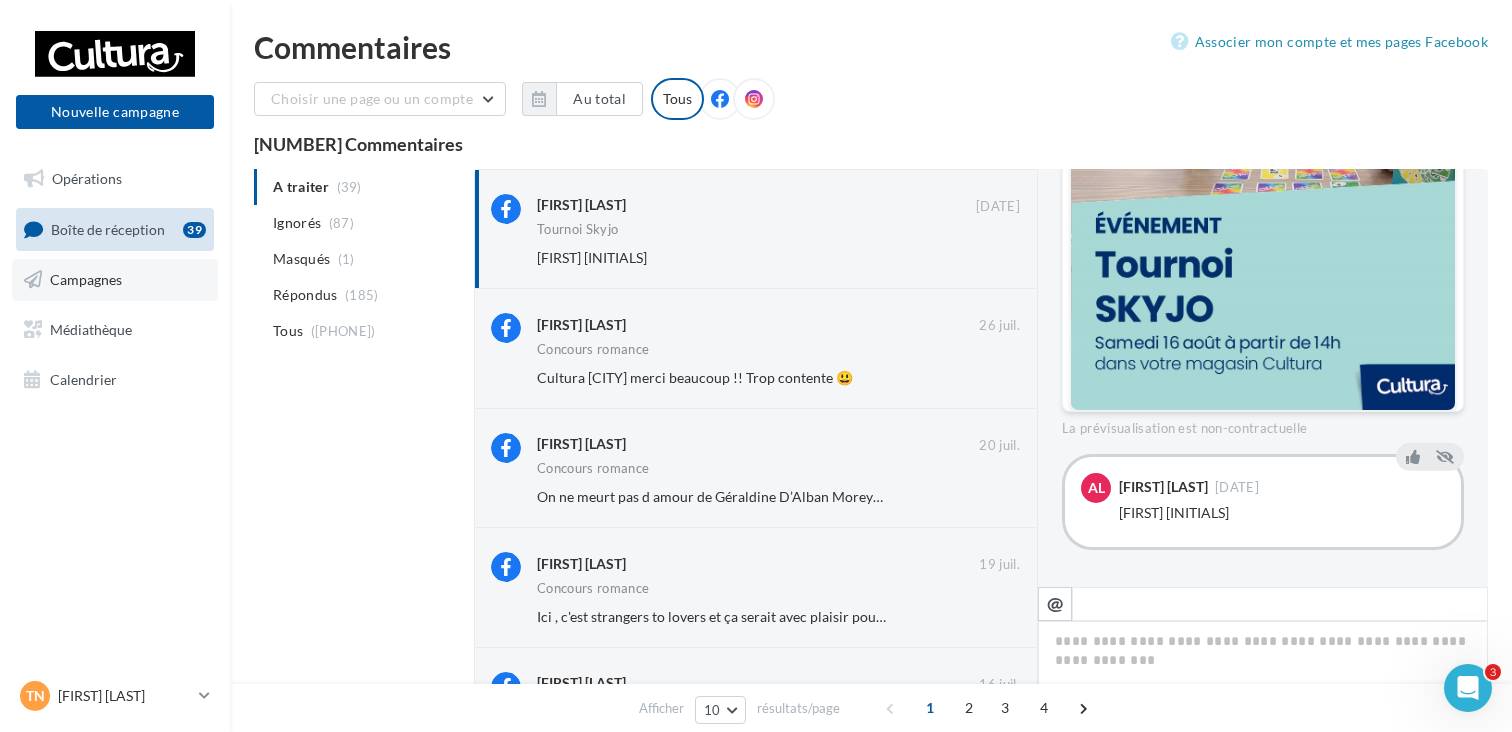 click on "Campagnes" at bounding box center [115, 280] 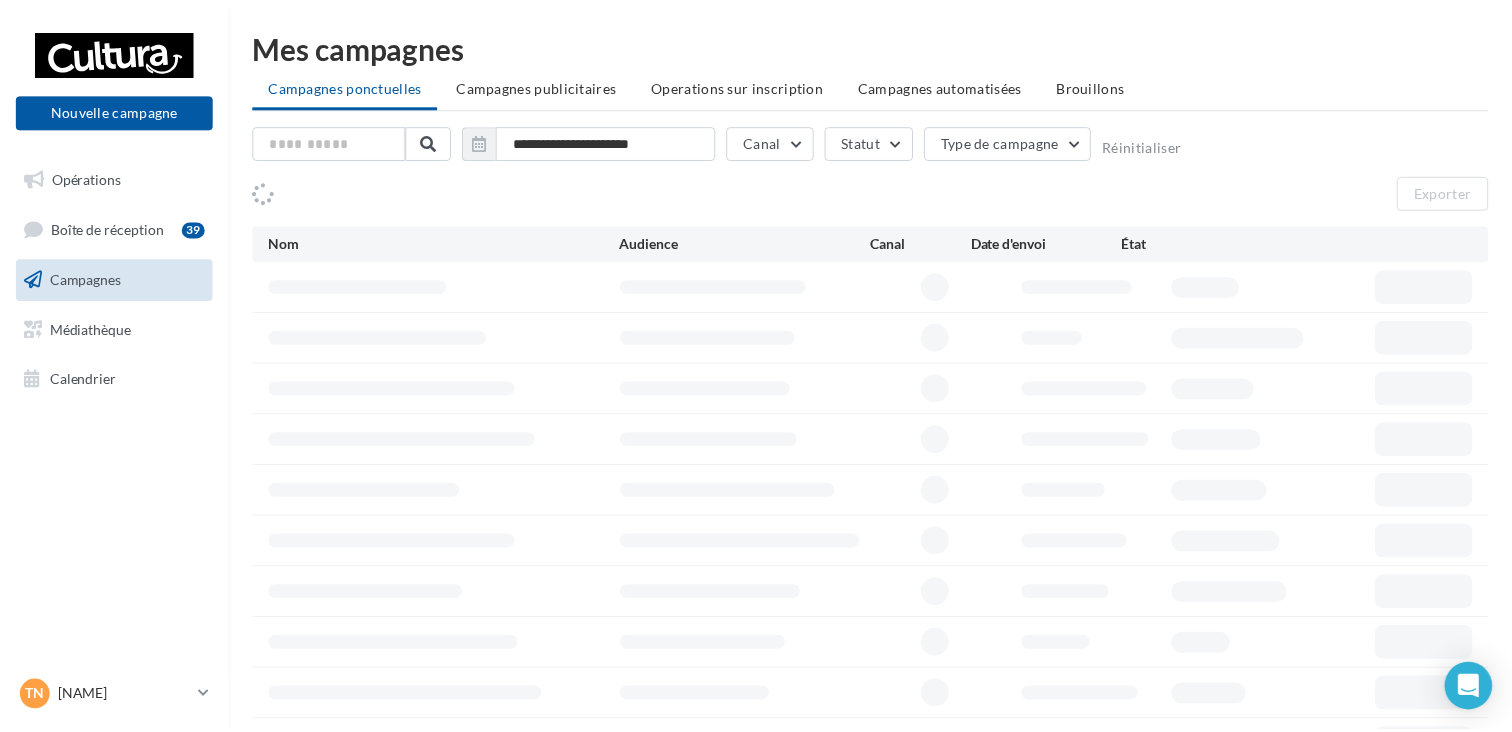 scroll, scrollTop: 0, scrollLeft: 0, axis: both 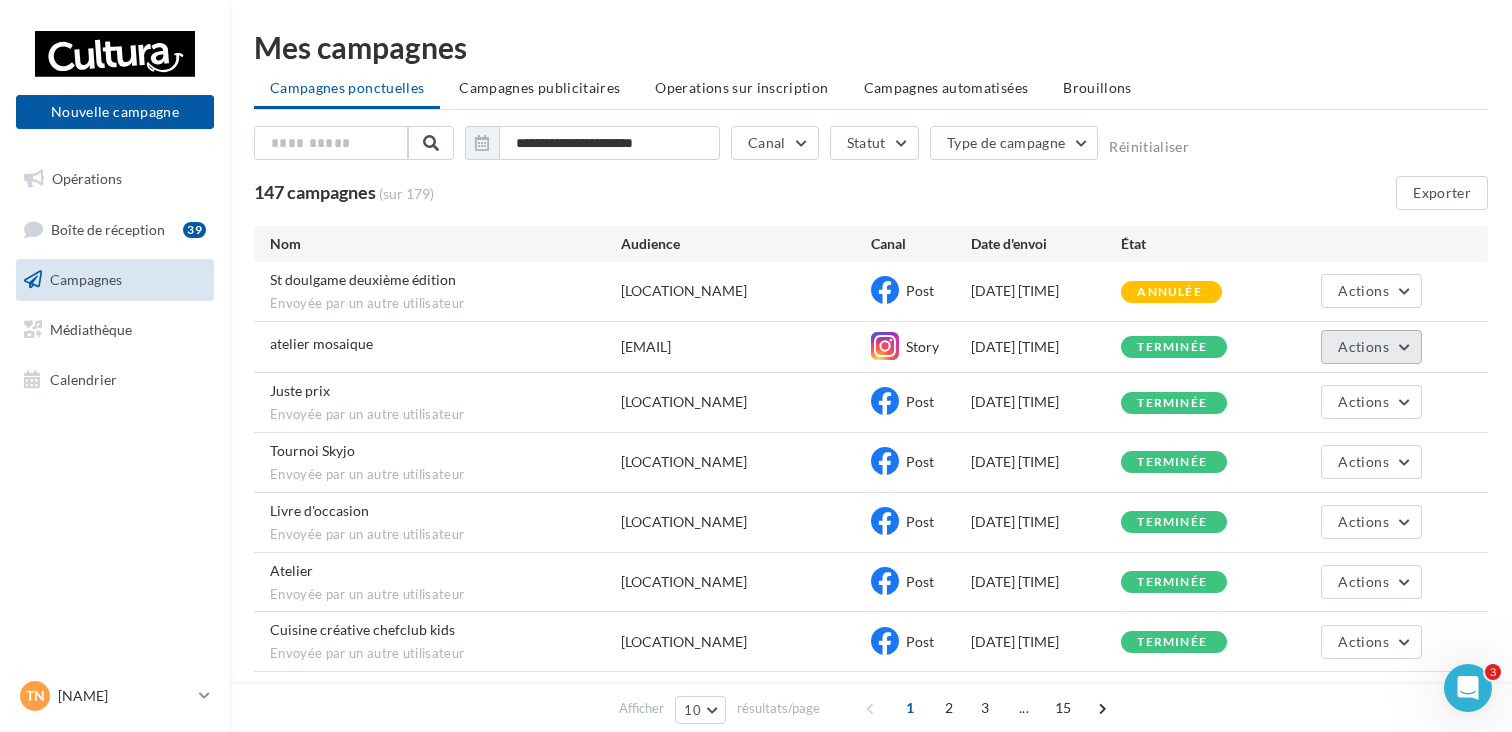 click on "Actions" at bounding box center (1363, 346) 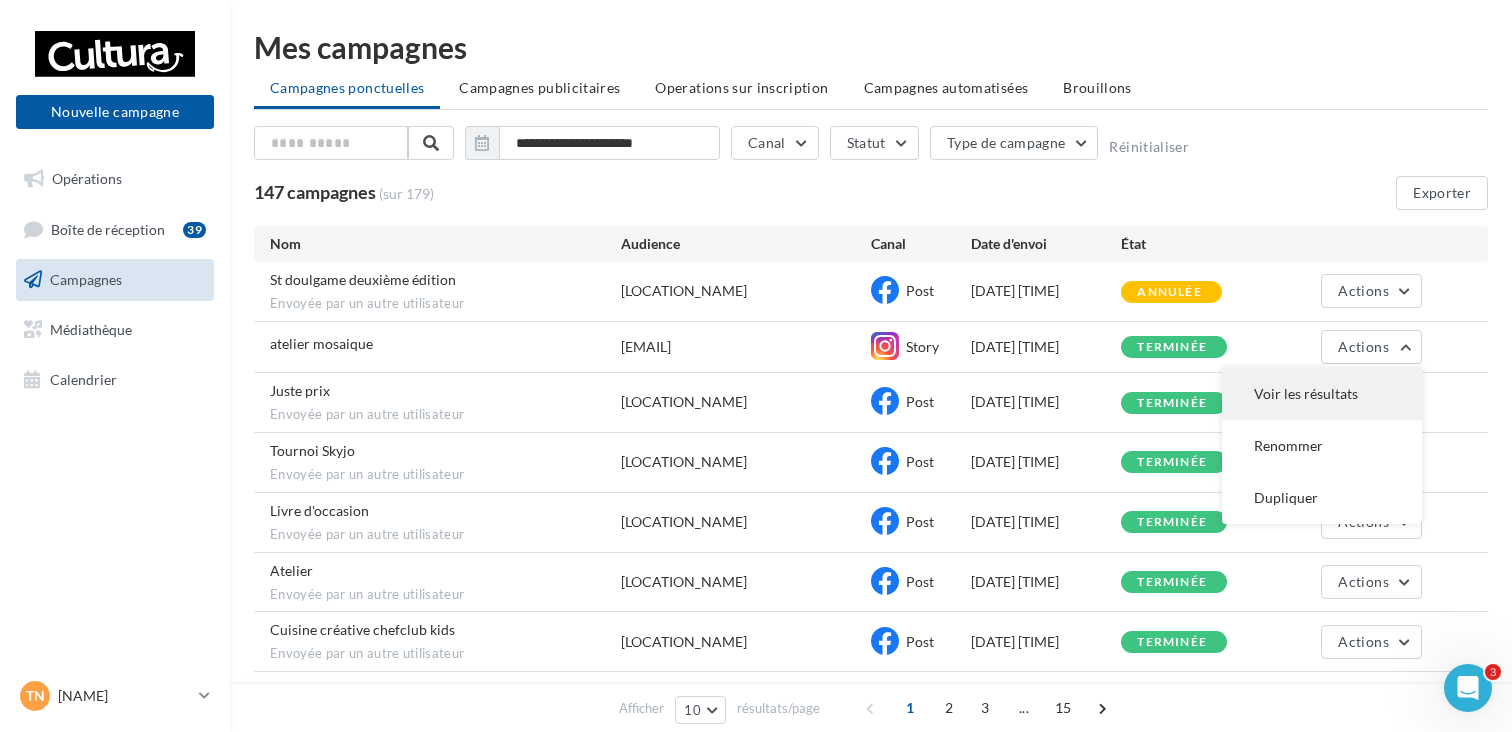 click on "Voir les résultats" at bounding box center (1322, 394) 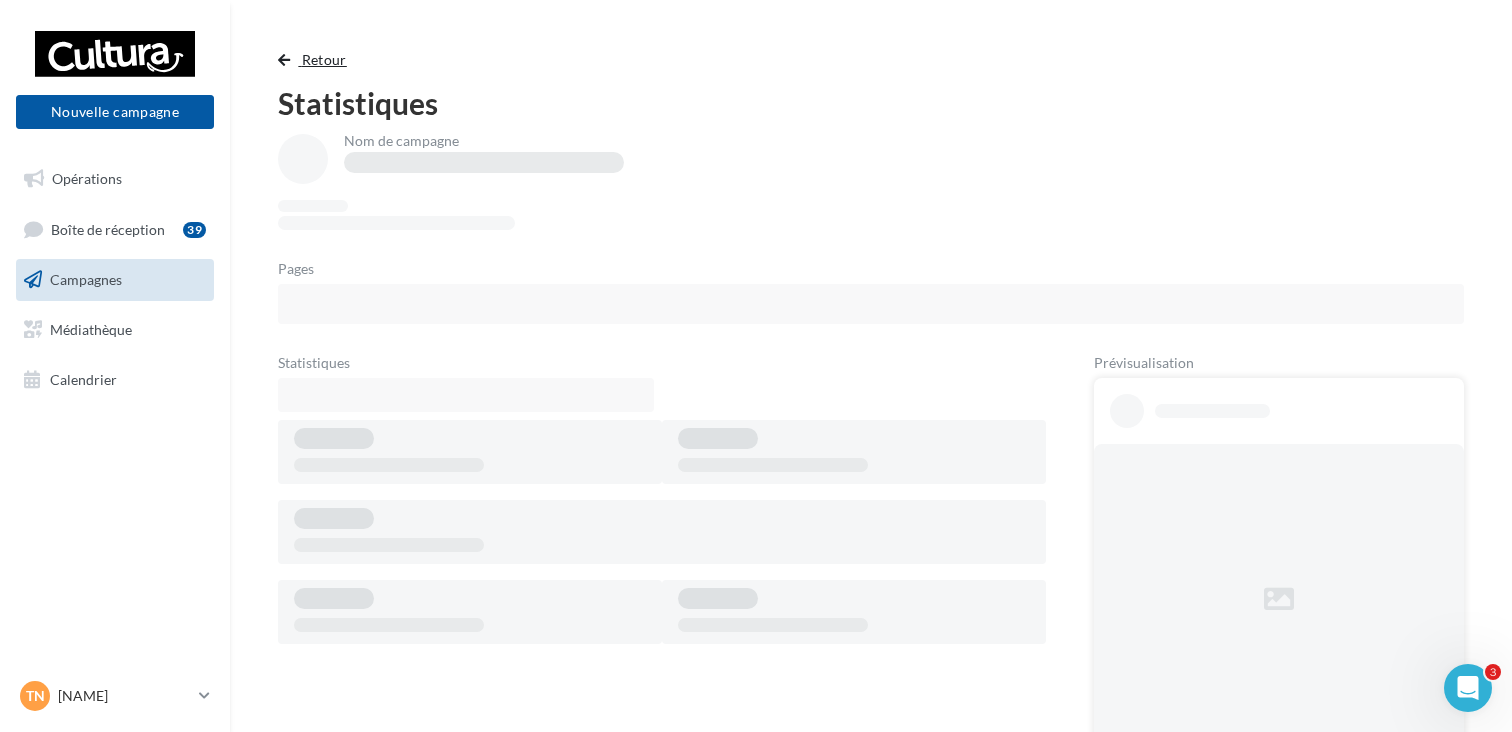 click on "Retour" at bounding box center (324, 59) 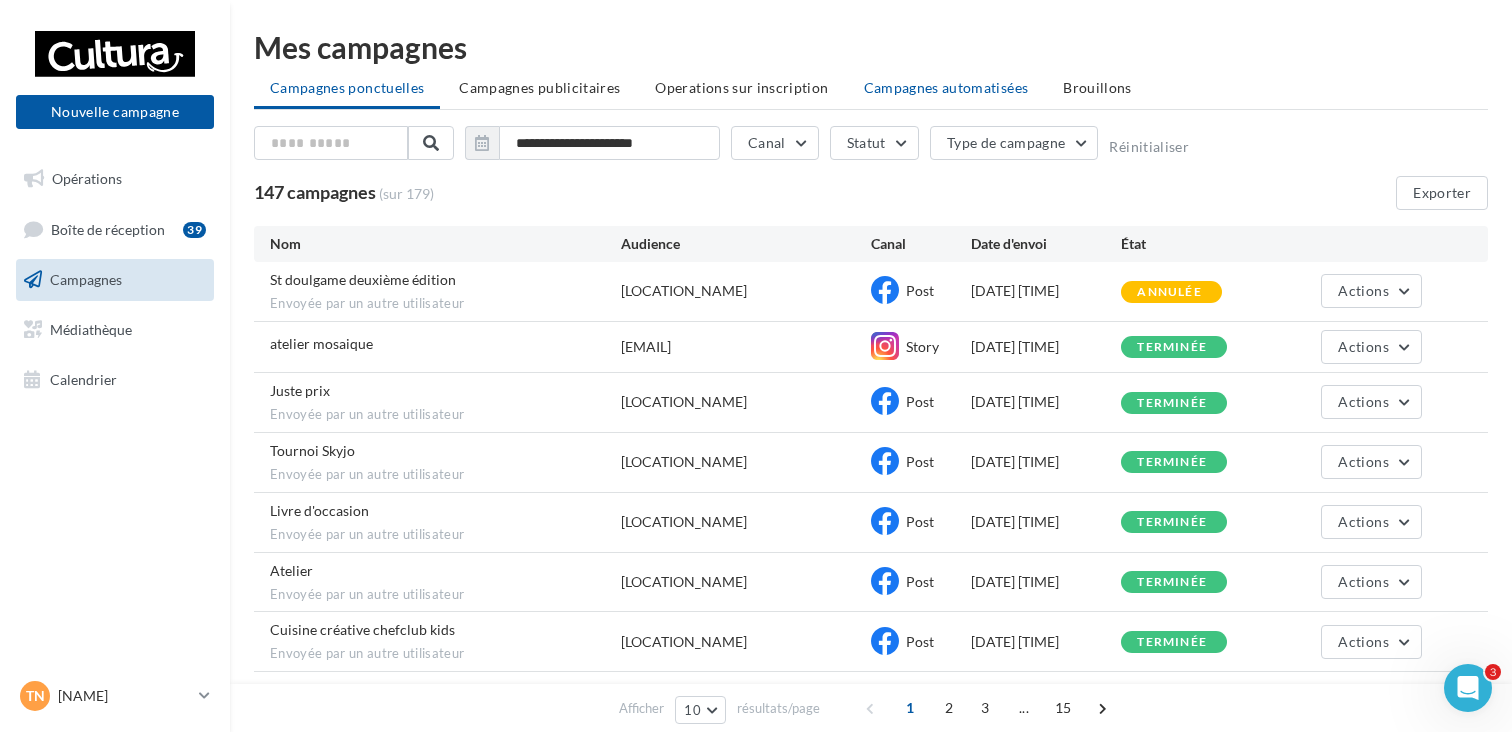 click on "Campagnes automatisées" at bounding box center (946, 88) 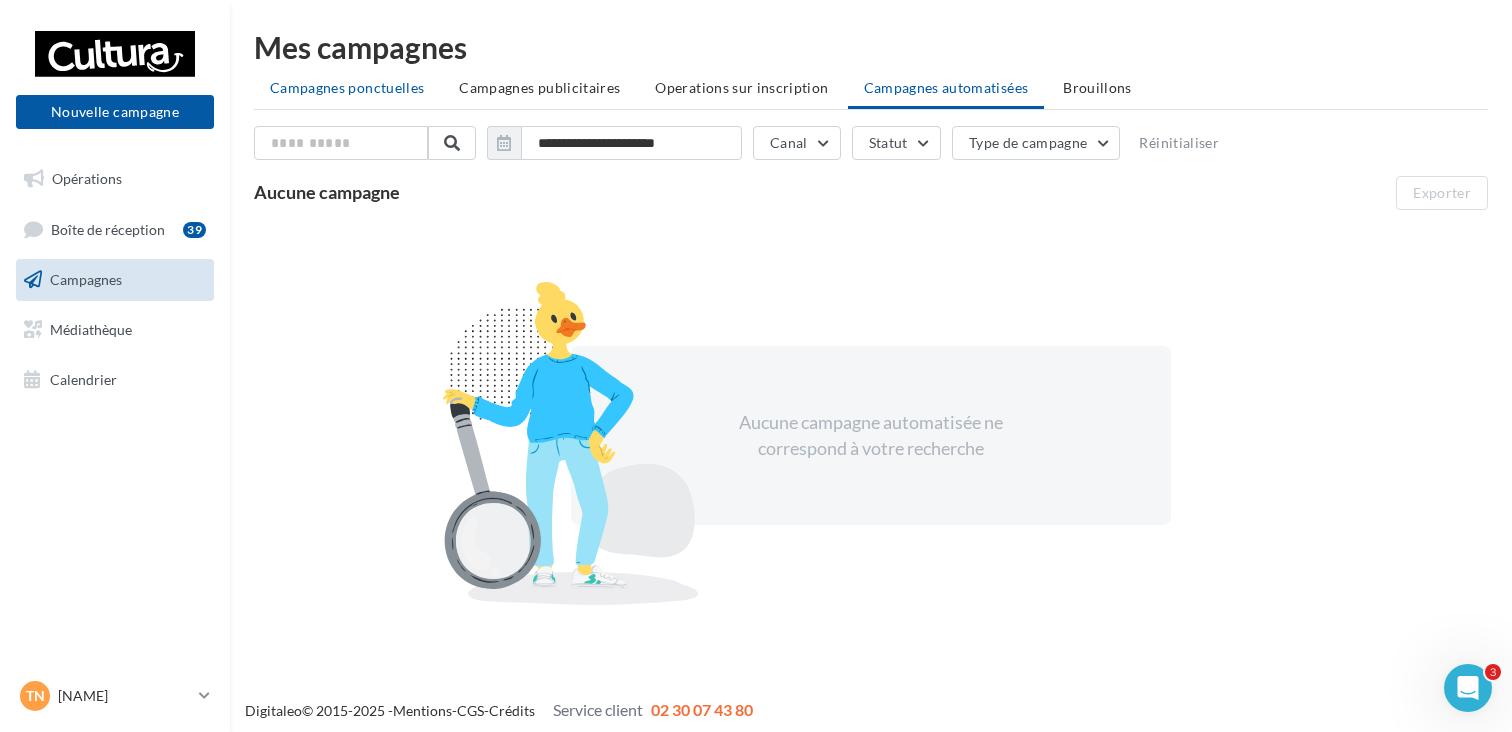 click on "Campagnes ponctuelles" at bounding box center [347, 87] 